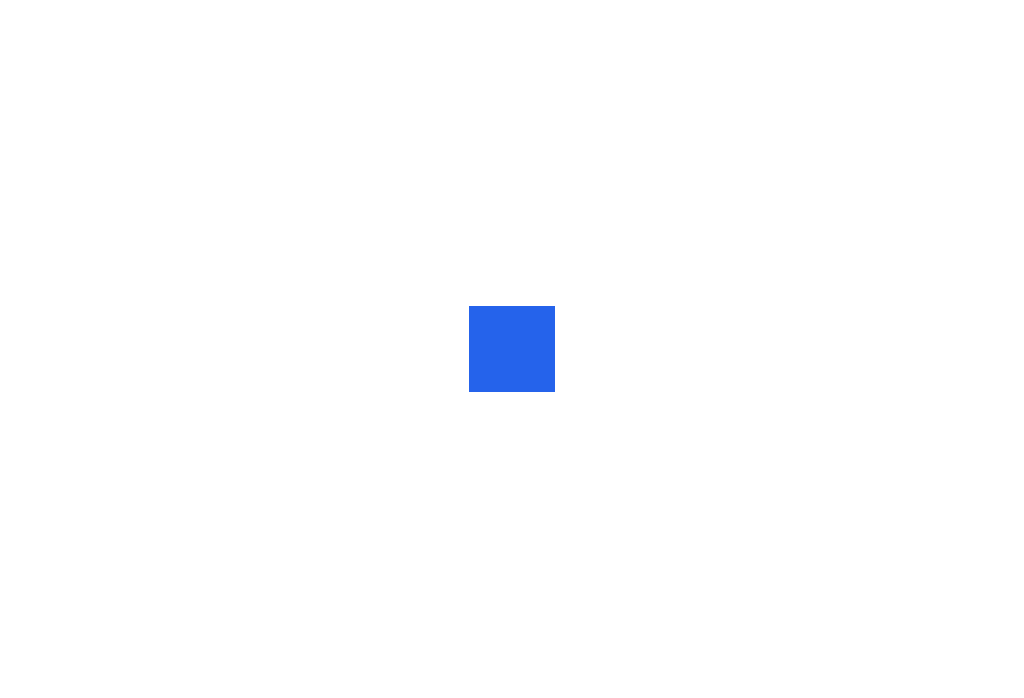 scroll, scrollTop: 0, scrollLeft: 0, axis: both 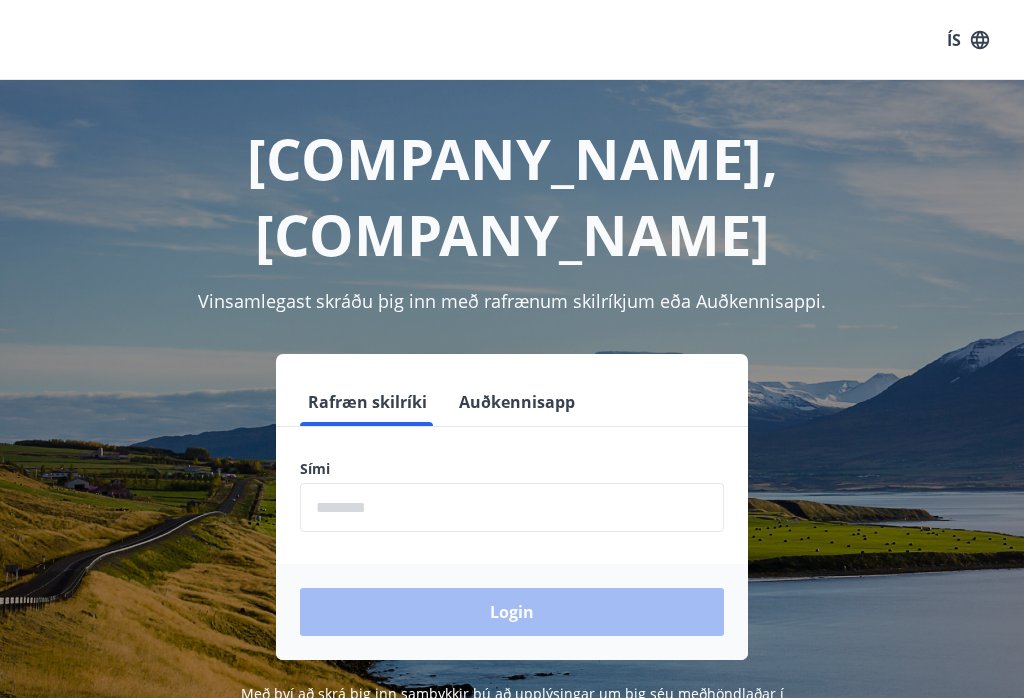 click at bounding box center (512, 507) 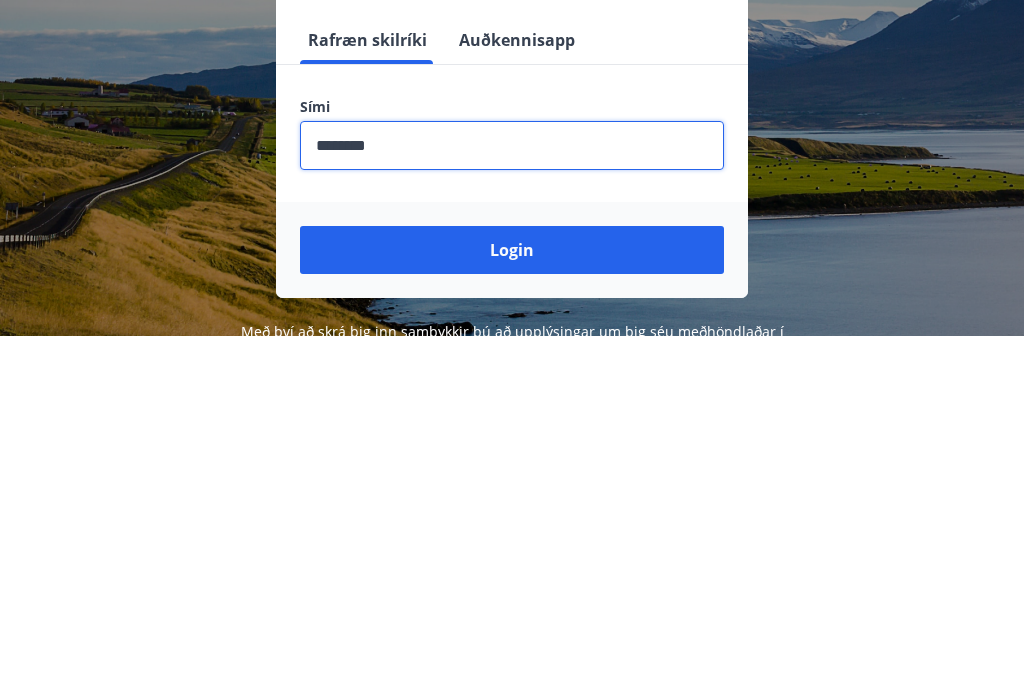type on "********" 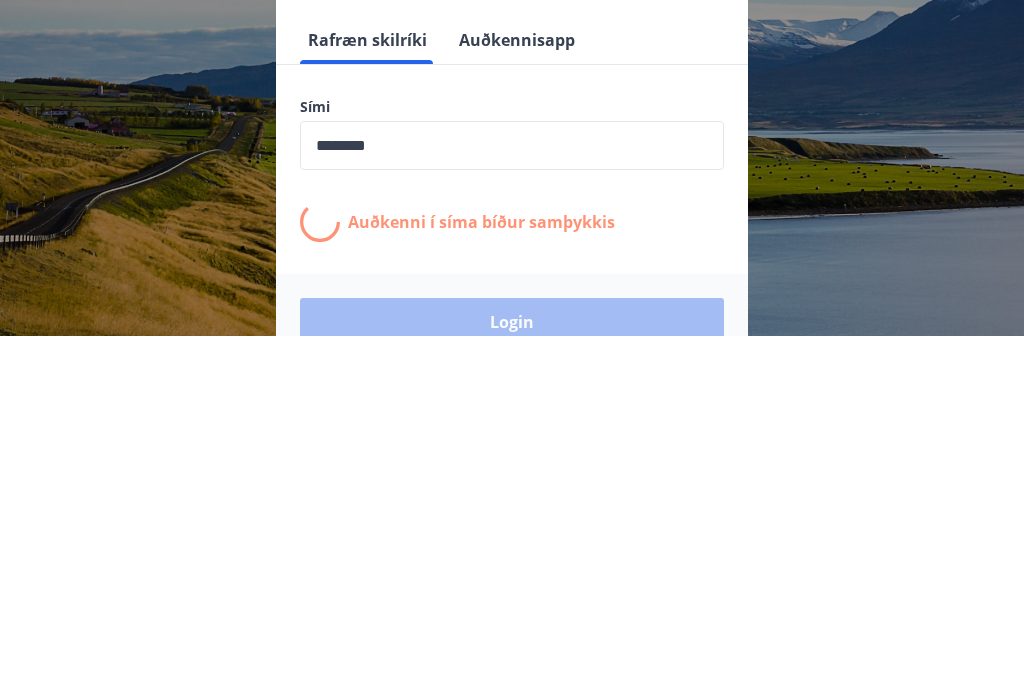 scroll, scrollTop: 279, scrollLeft: 0, axis: vertical 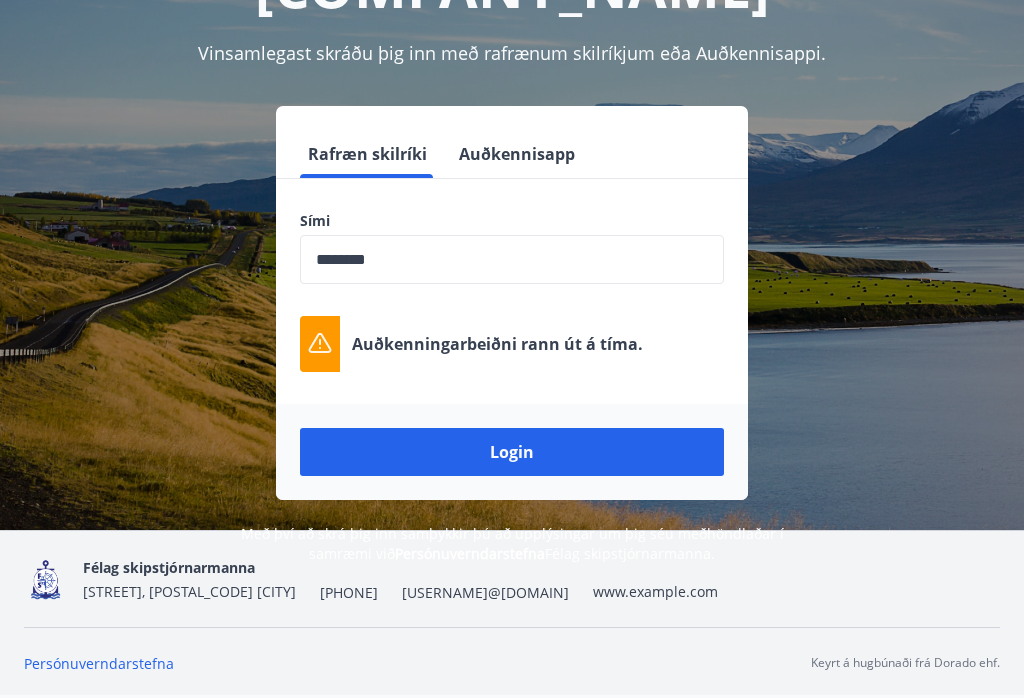 click on "Login" at bounding box center [512, 452] 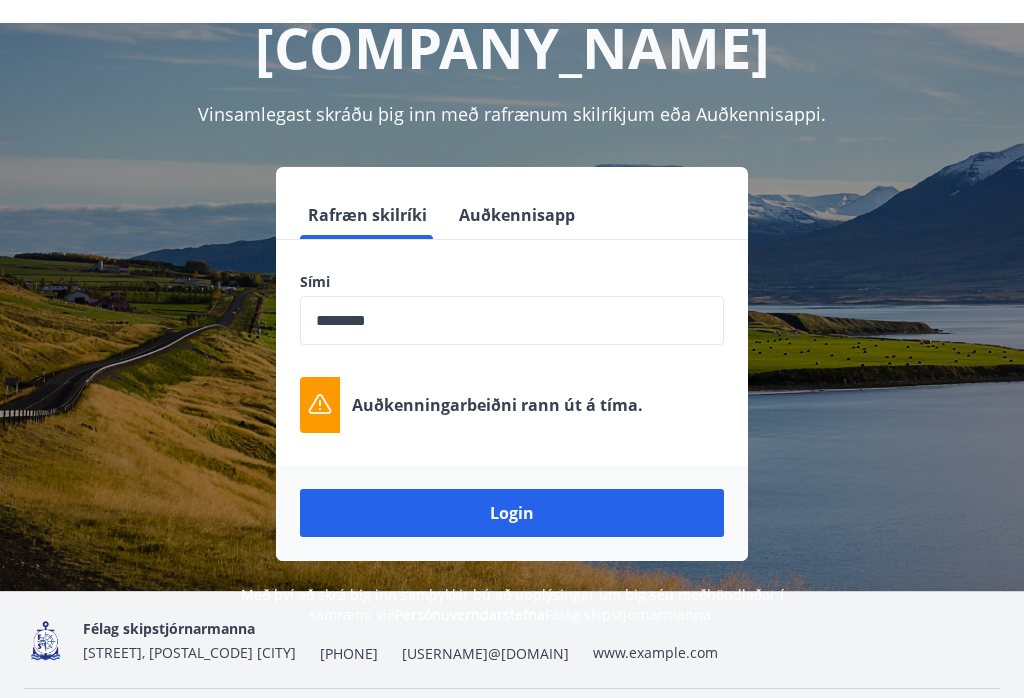 scroll, scrollTop: 186, scrollLeft: 0, axis: vertical 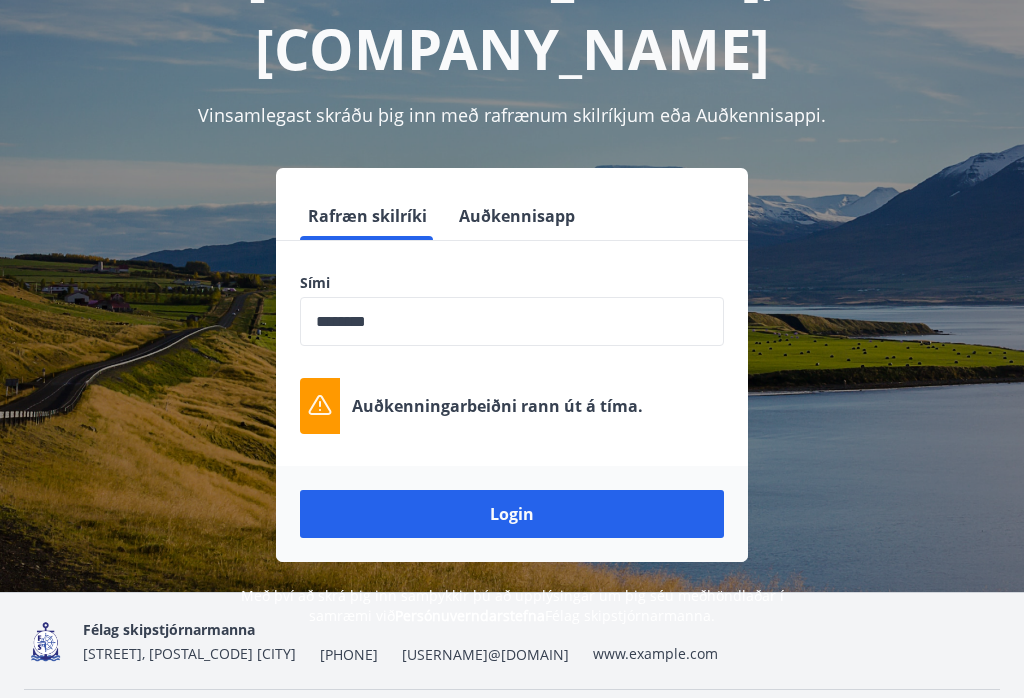 click on "Login" at bounding box center (512, 514) 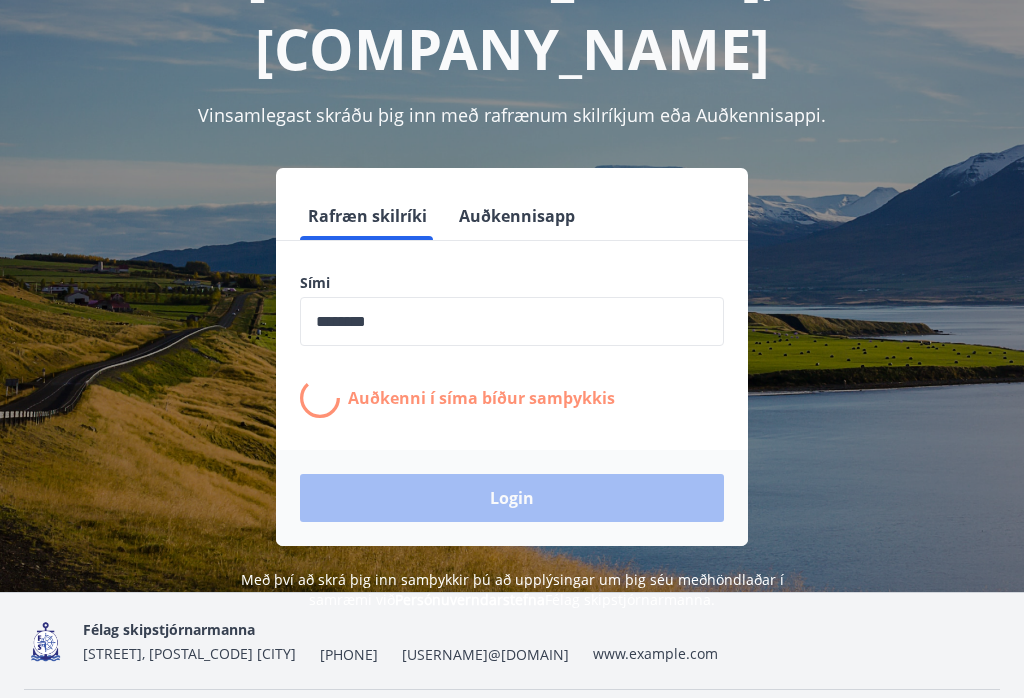 click on "Rafræn skilríki Auðkennisapp Sími ​ Auðkenni í síma bíður samþykkis Login" at bounding box center (512, 357) 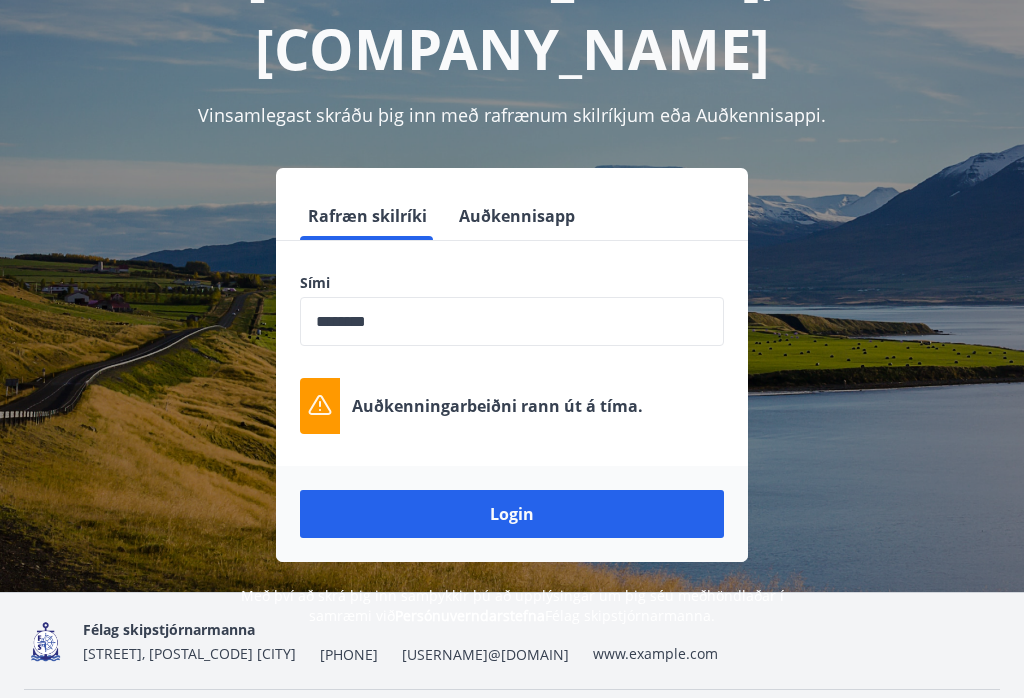 scroll, scrollTop: 0, scrollLeft: 0, axis: both 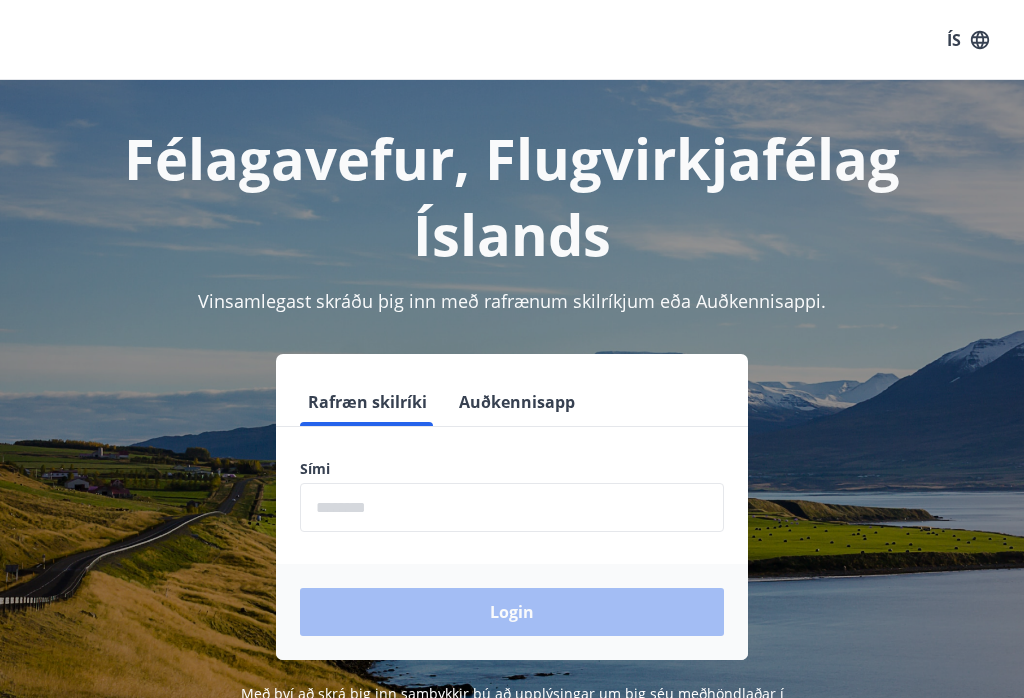 click at bounding box center [512, 507] 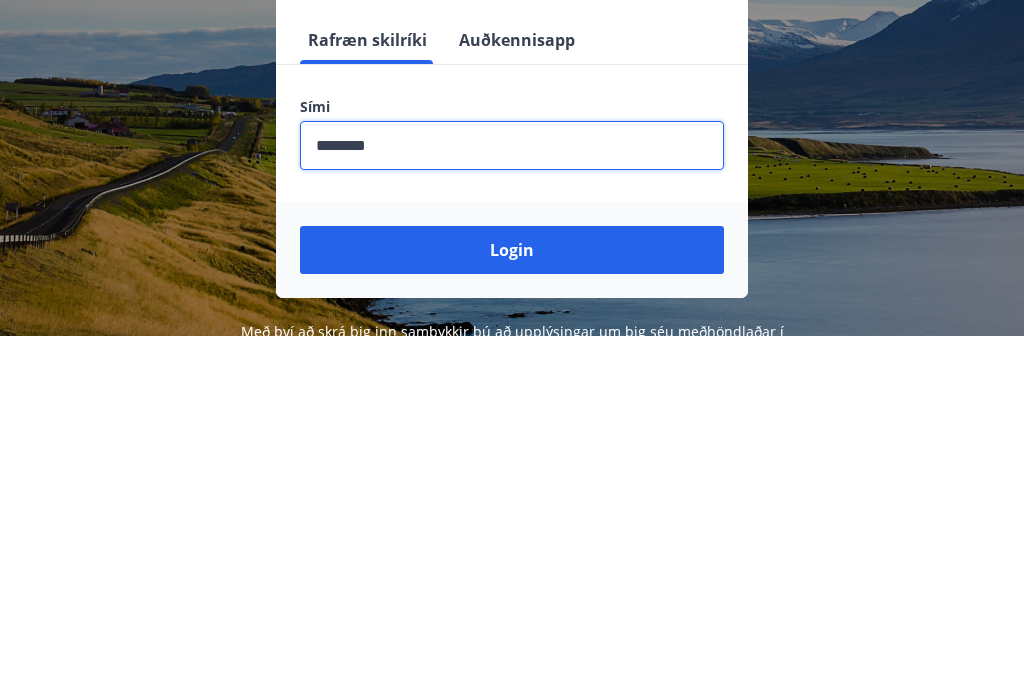 type on "********" 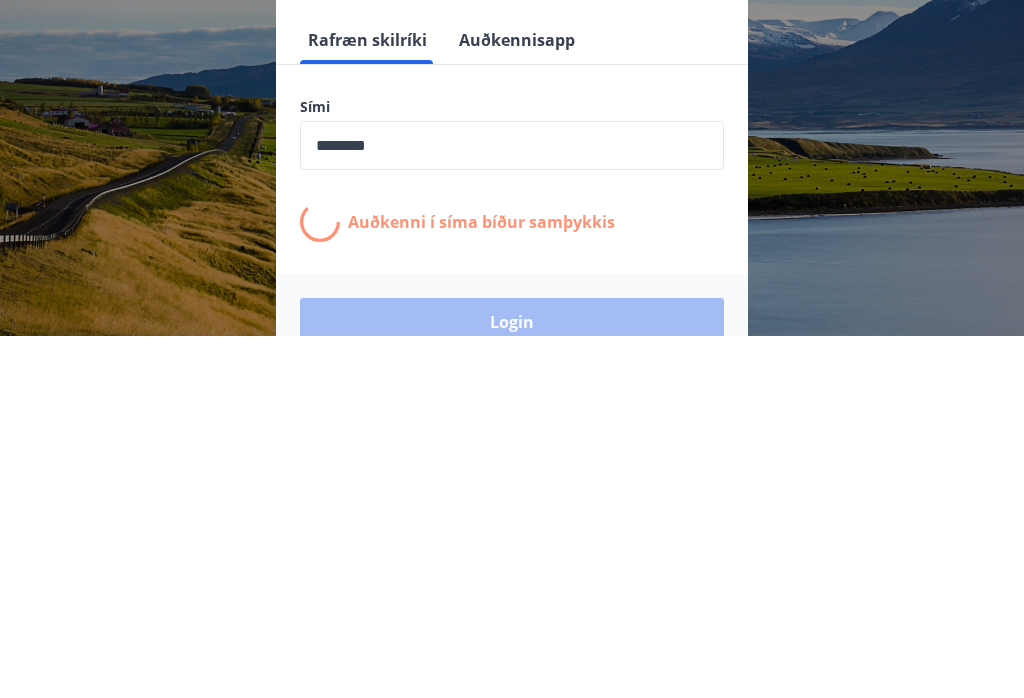 scroll, scrollTop: 279, scrollLeft: 0, axis: vertical 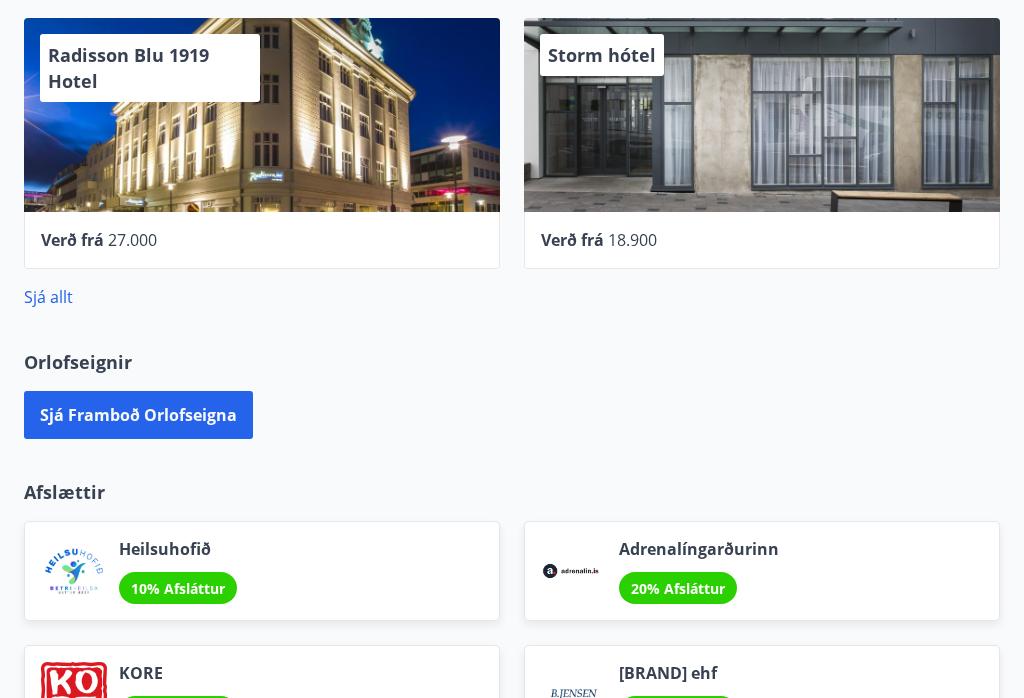 click on "Sjá framboð orlofseigna" at bounding box center [138, 416] 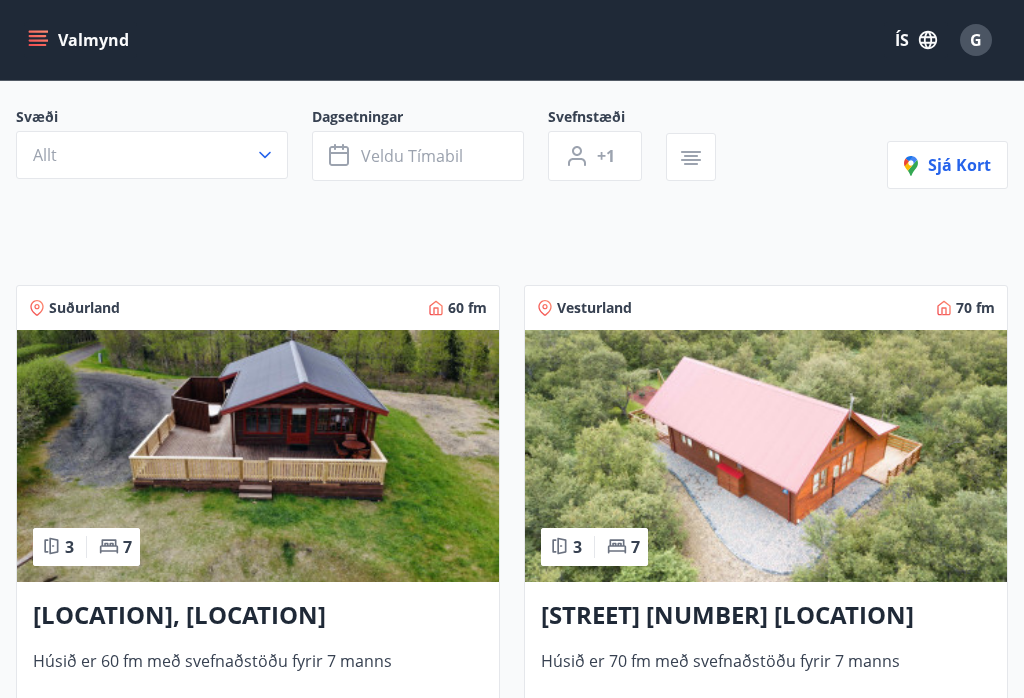 scroll, scrollTop: 172, scrollLeft: 0, axis: vertical 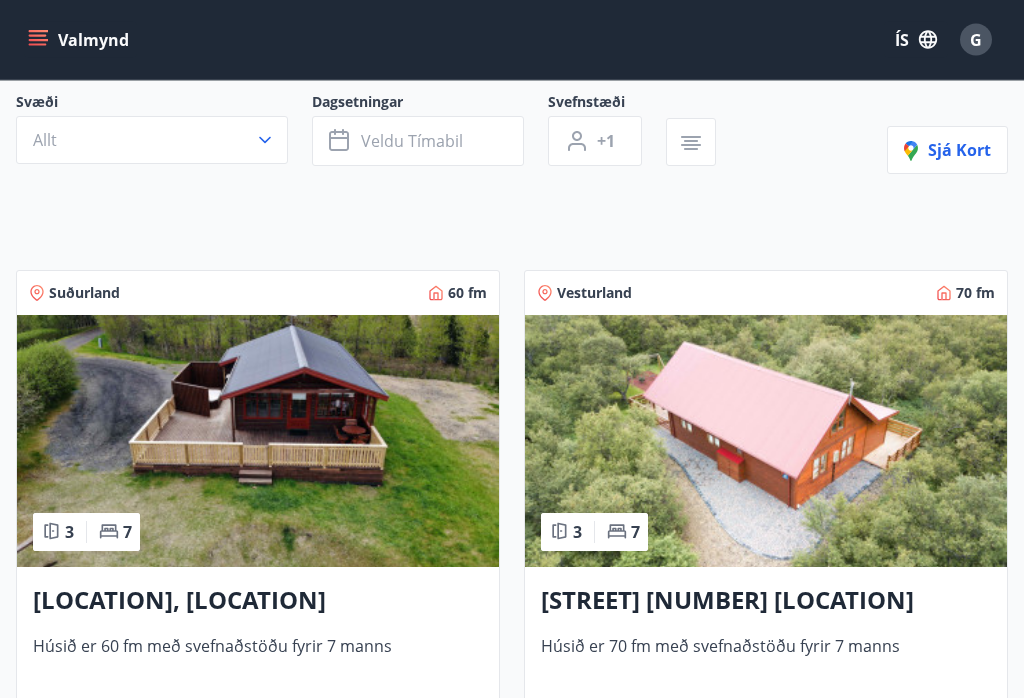 click at bounding box center (258, 442) 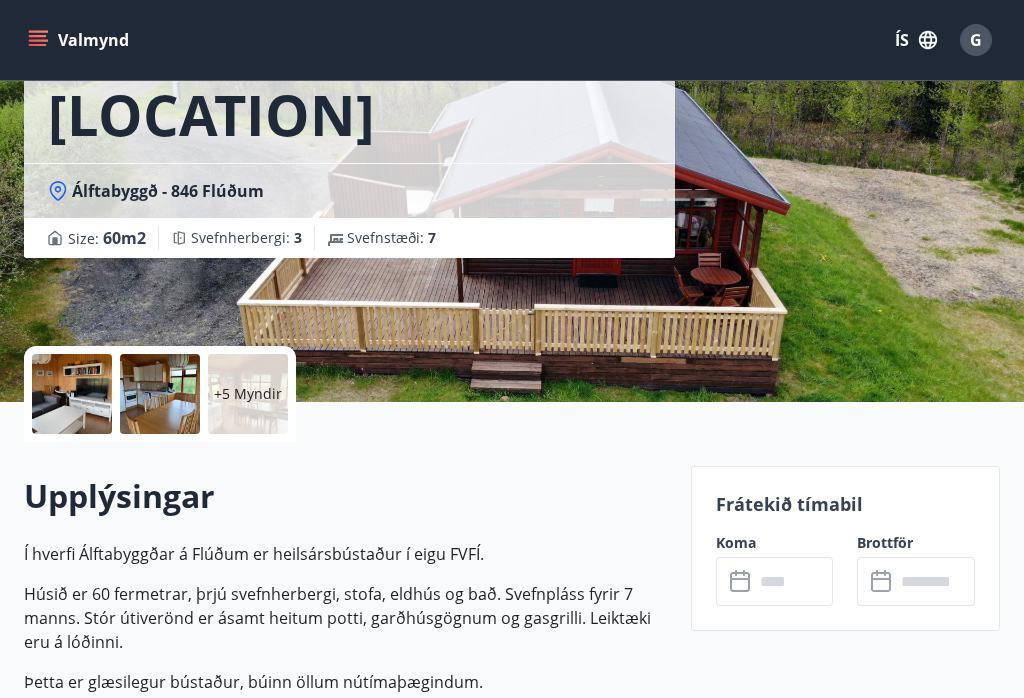 scroll, scrollTop: 194, scrollLeft: 0, axis: vertical 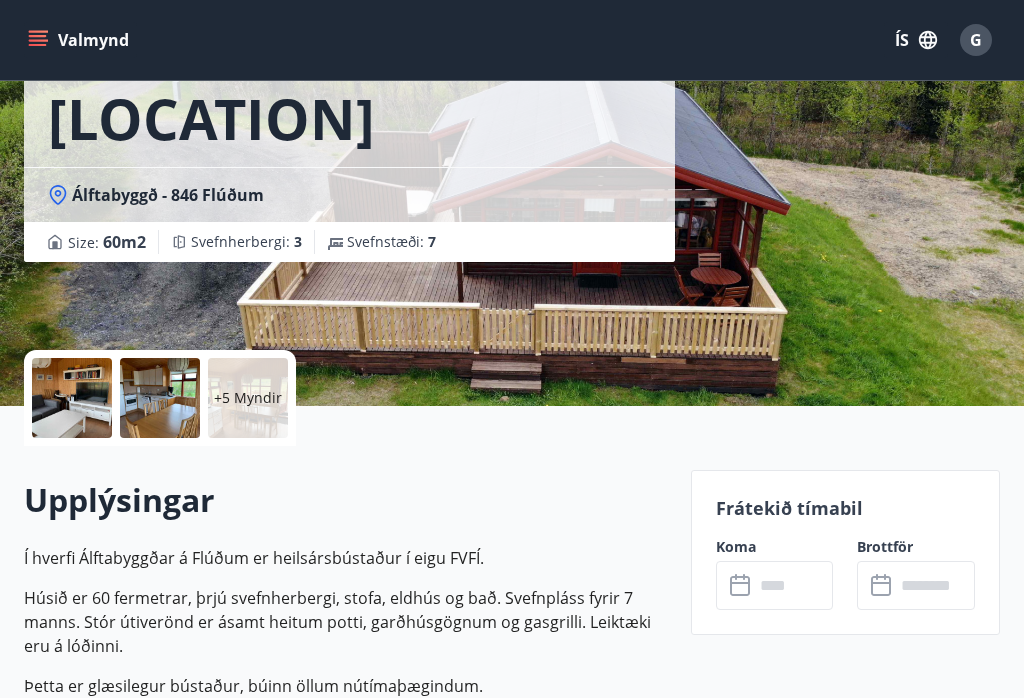 click at bounding box center (794, 585) 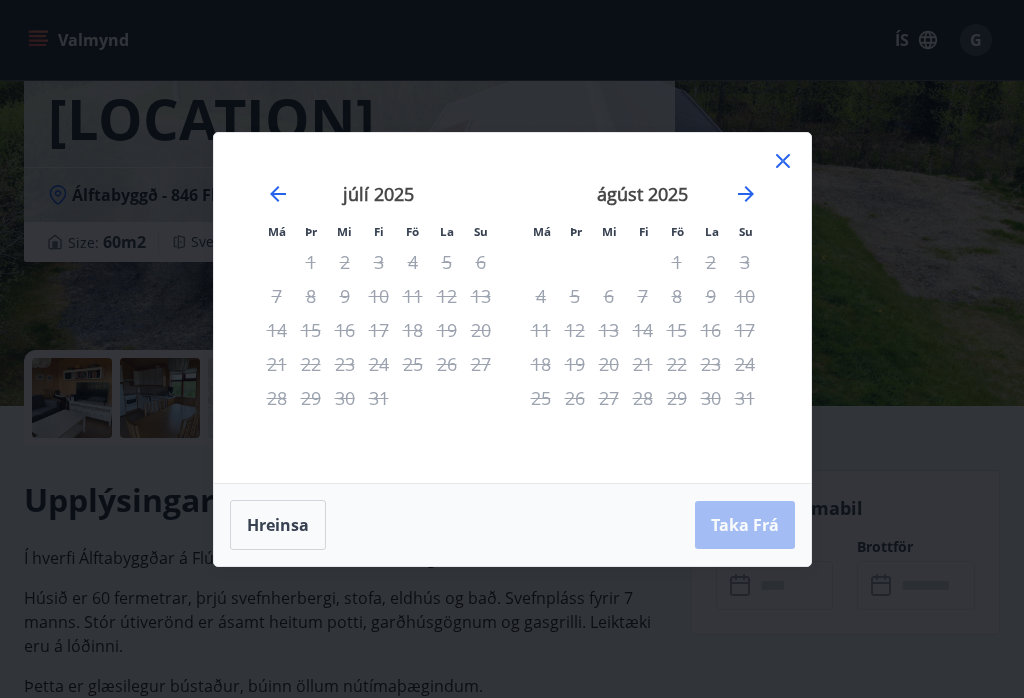 click 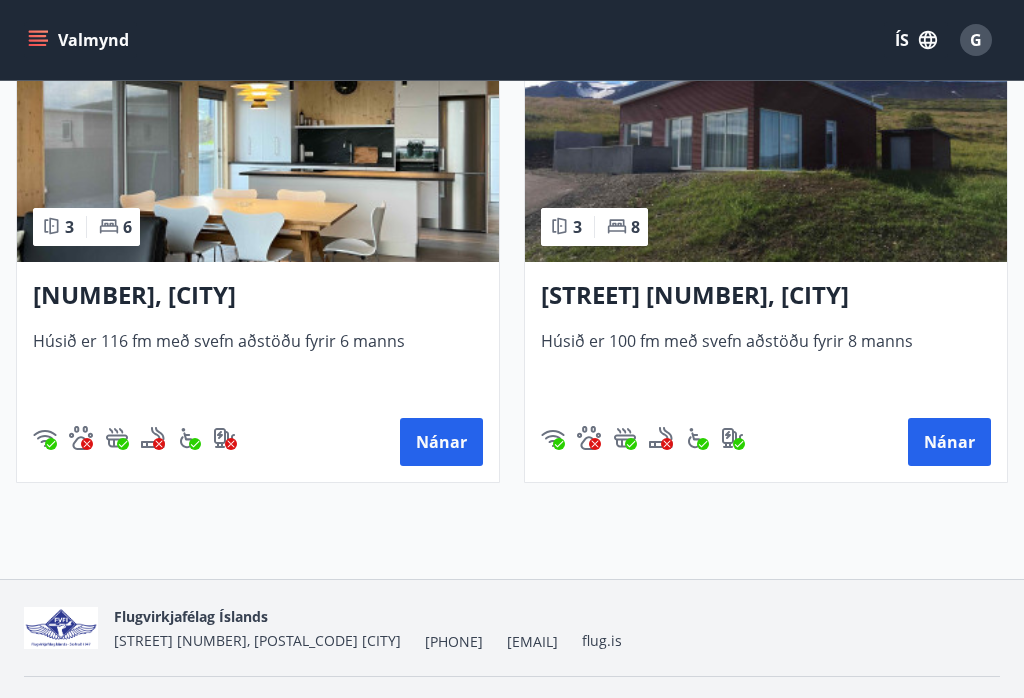 scroll, scrollTop: 1580, scrollLeft: 0, axis: vertical 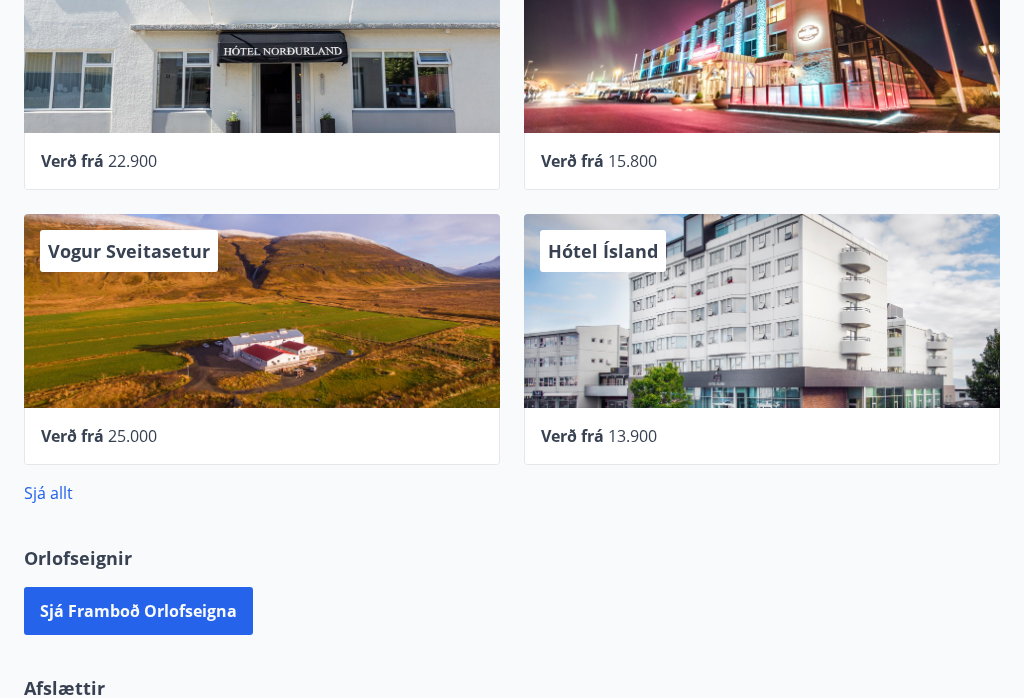 click on "Sjá framboð orlofseigna" at bounding box center (138, 611) 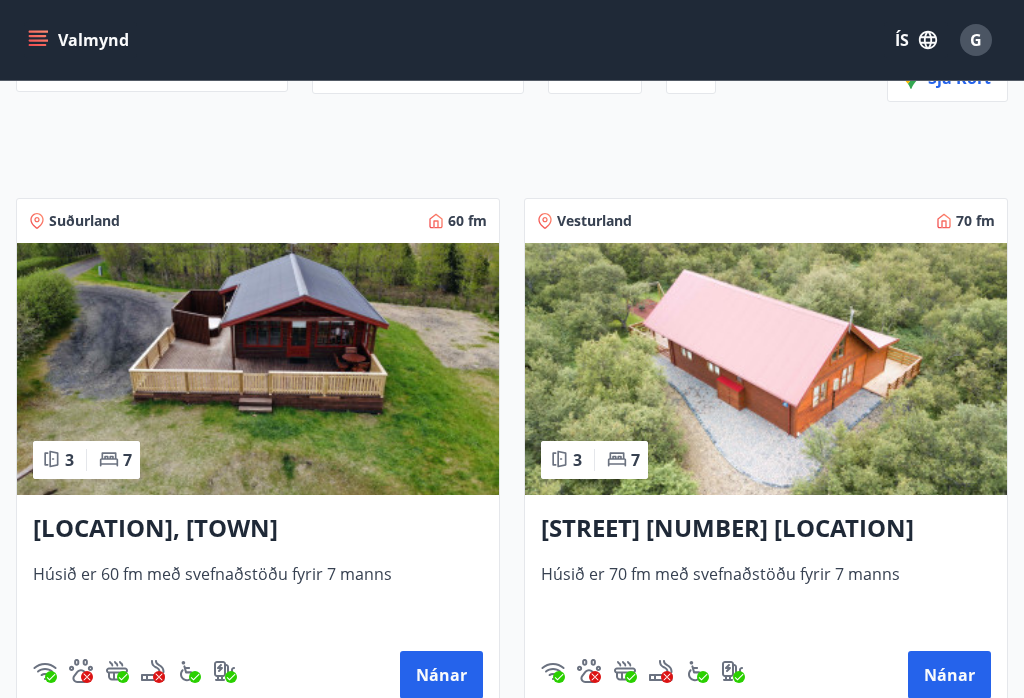 scroll, scrollTop: 252, scrollLeft: 0, axis: vertical 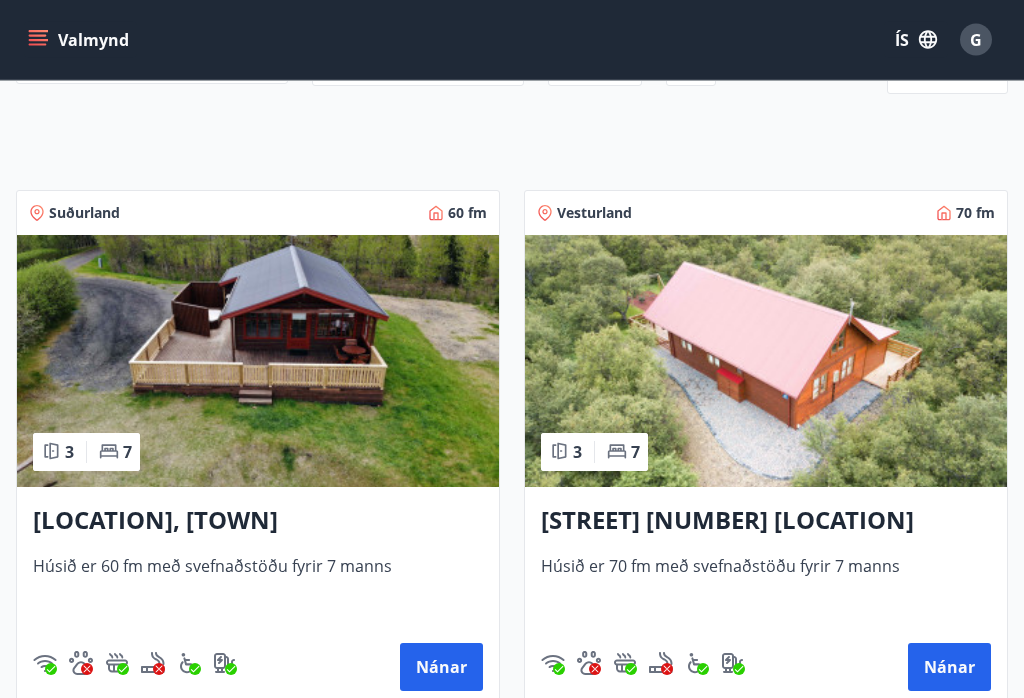 click at bounding box center (766, 362) 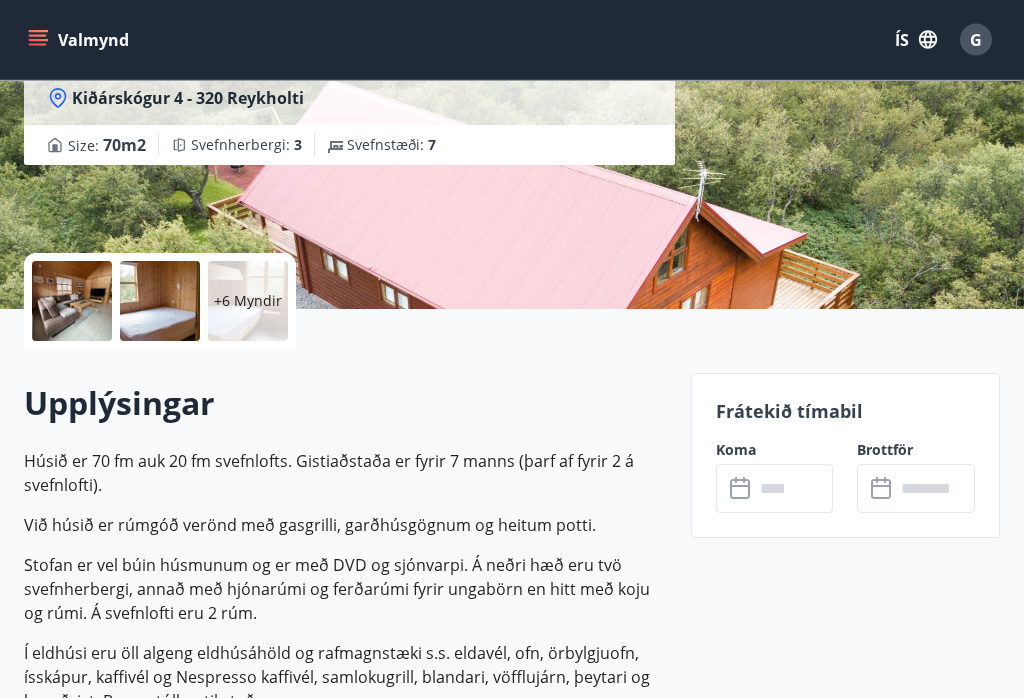 scroll, scrollTop: 291, scrollLeft: 0, axis: vertical 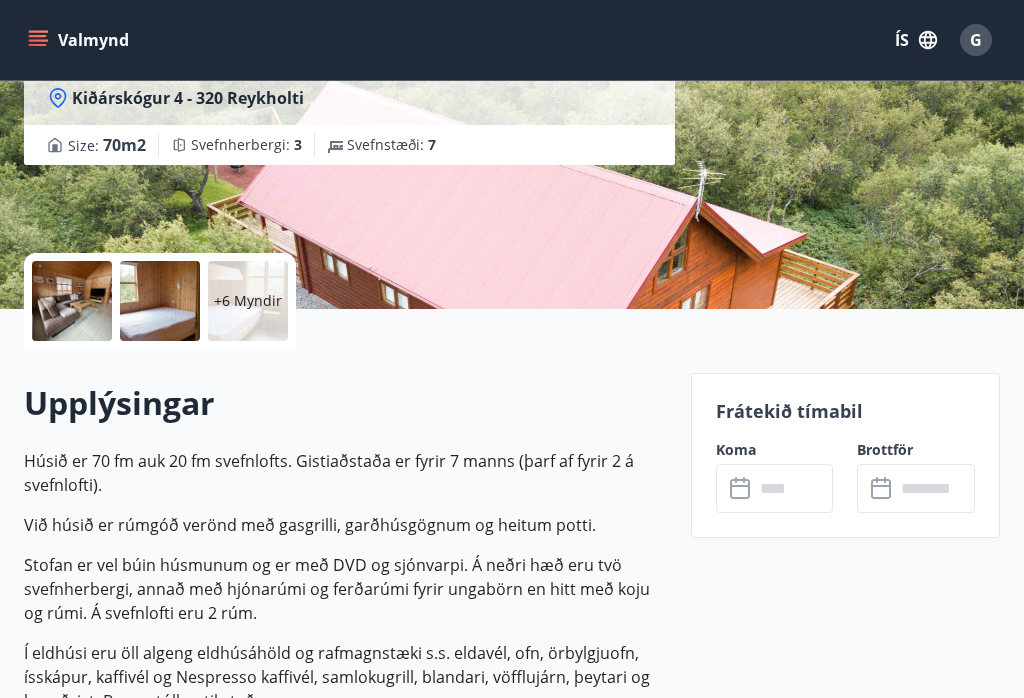 click at bounding box center (794, 488) 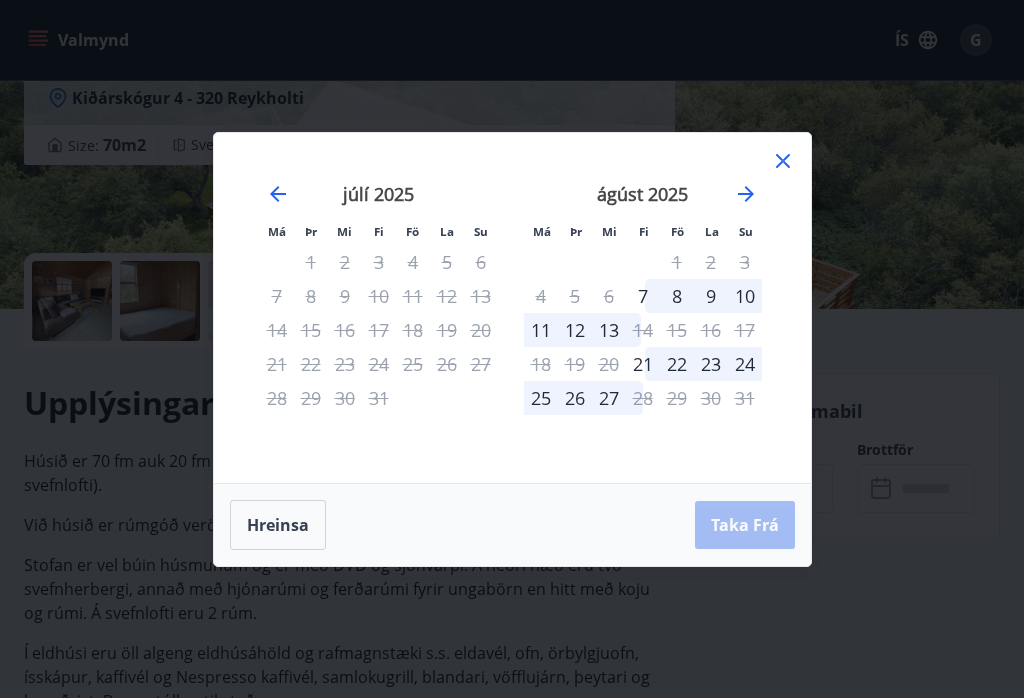click 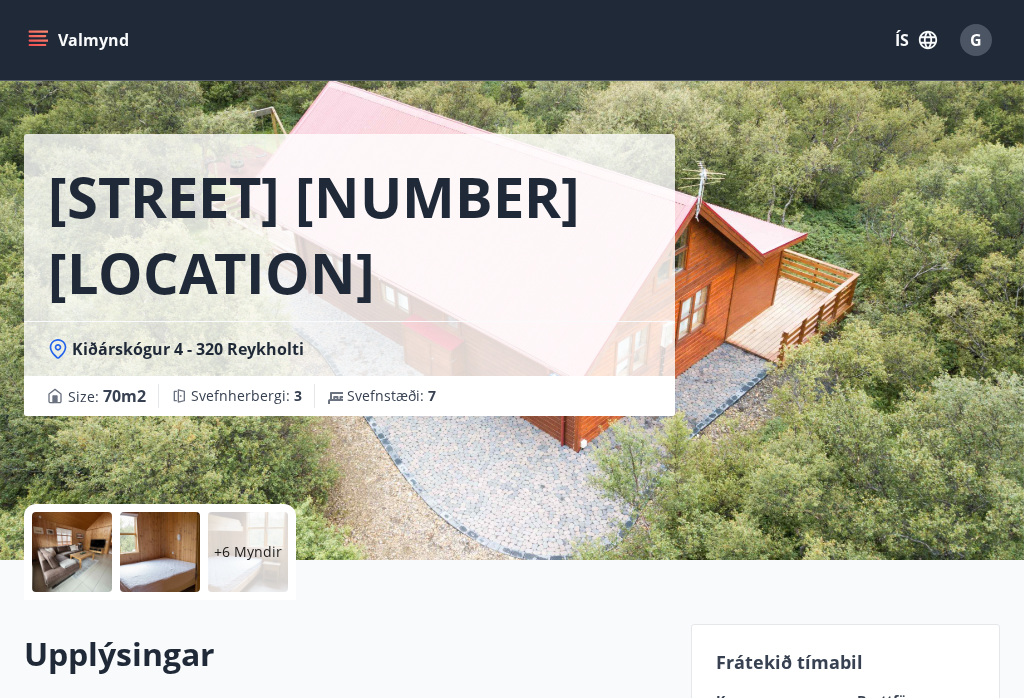 scroll, scrollTop: 0, scrollLeft: 0, axis: both 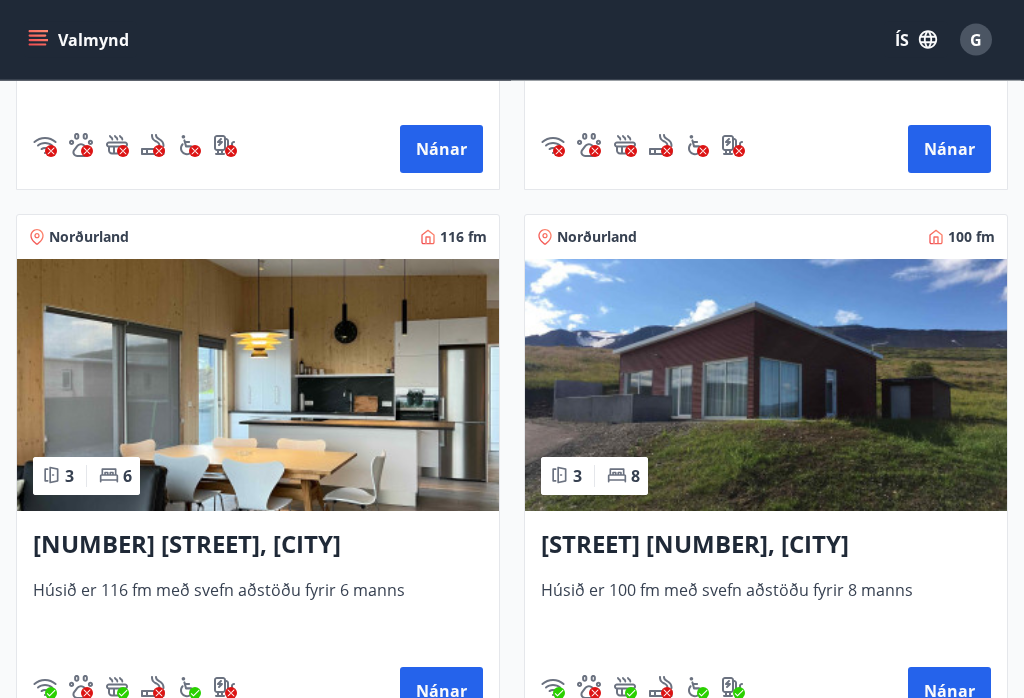 click on "Nánar" at bounding box center (949, 692) 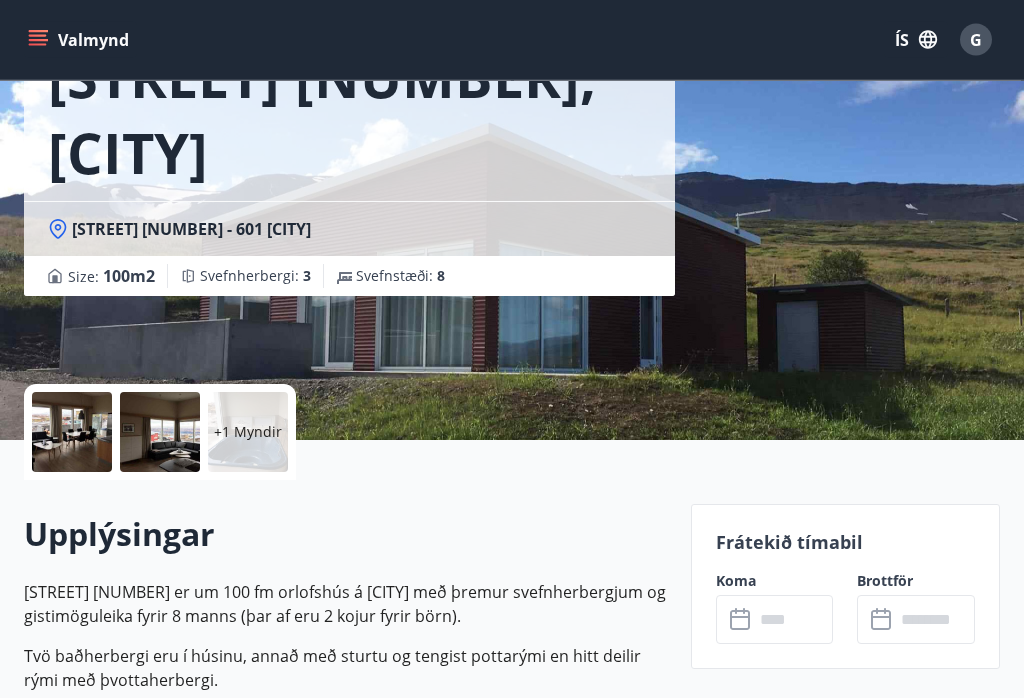 scroll, scrollTop: 182, scrollLeft: 0, axis: vertical 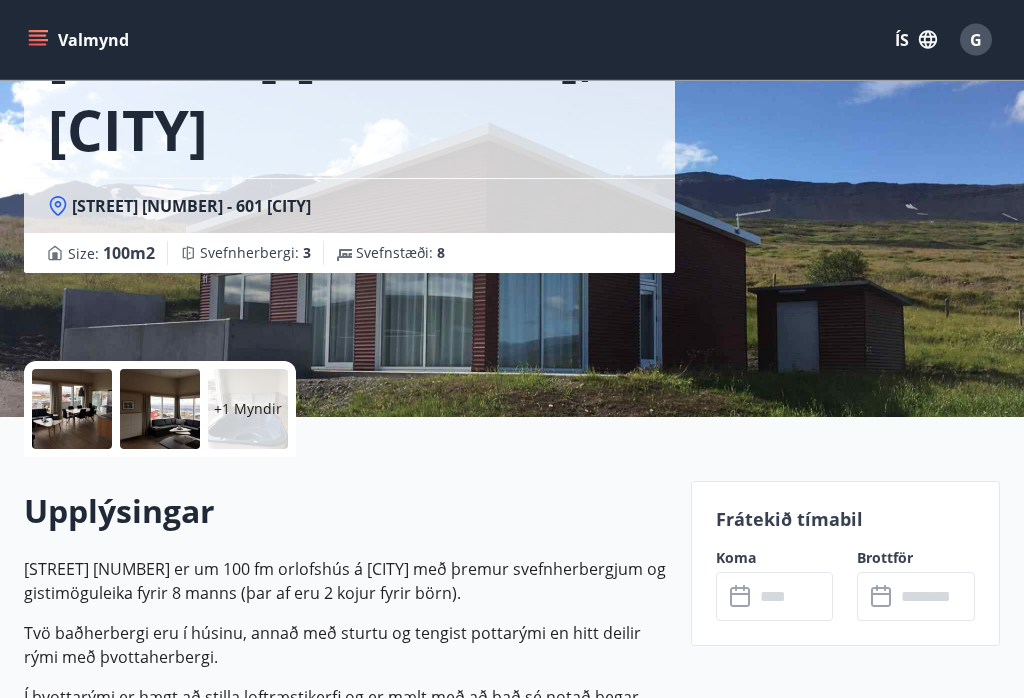 click at bounding box center [794, 597] 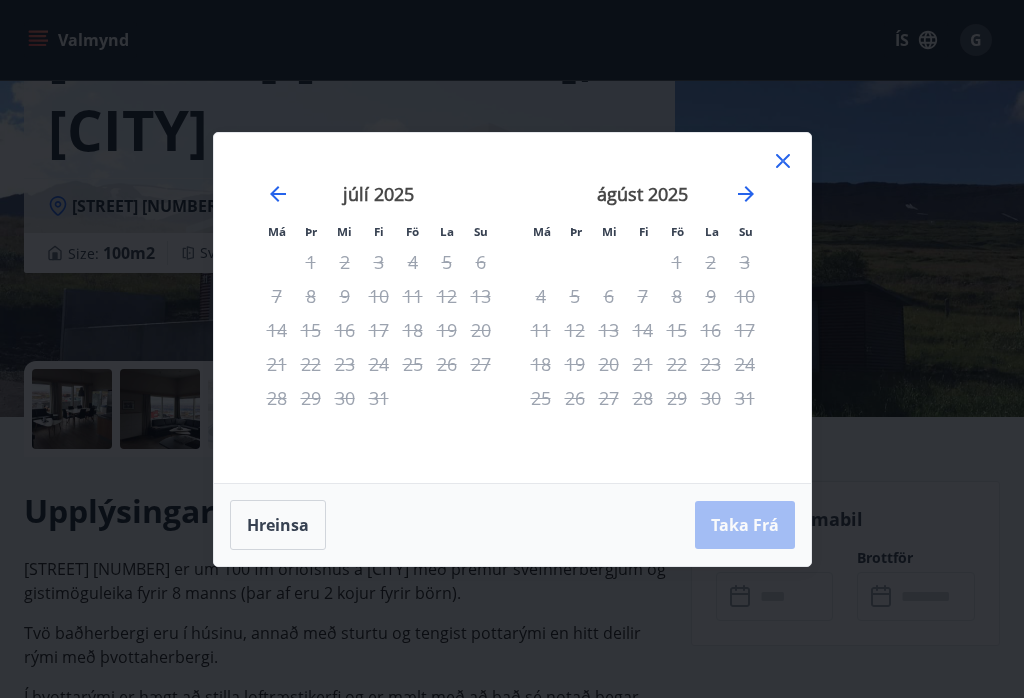 click 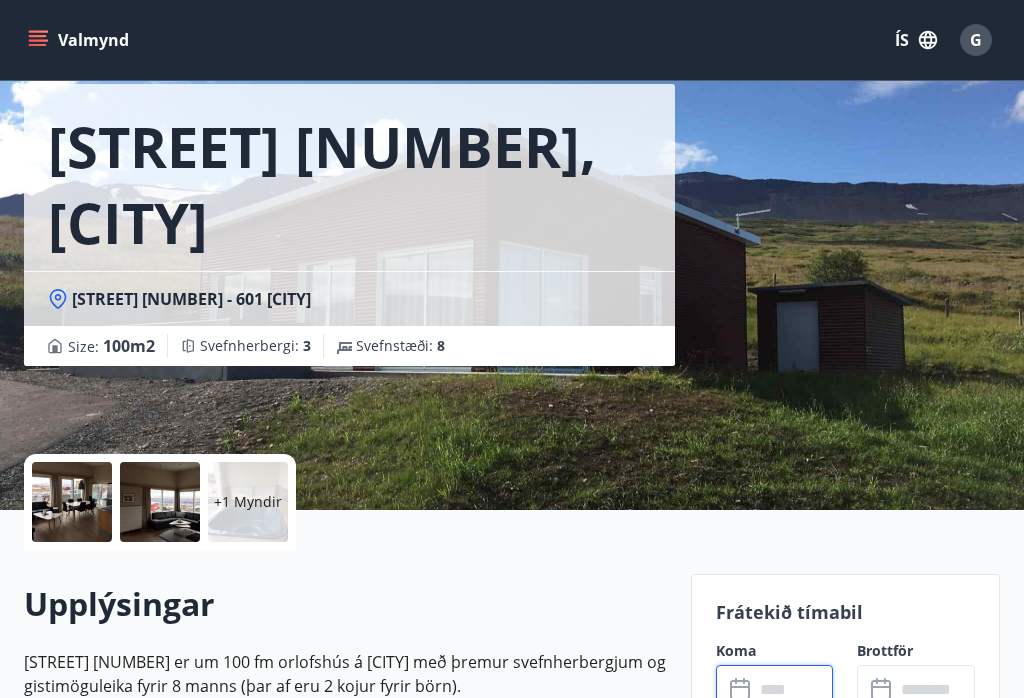 scroll, scrollTop: 0, scrollLeft: 0, axis: both 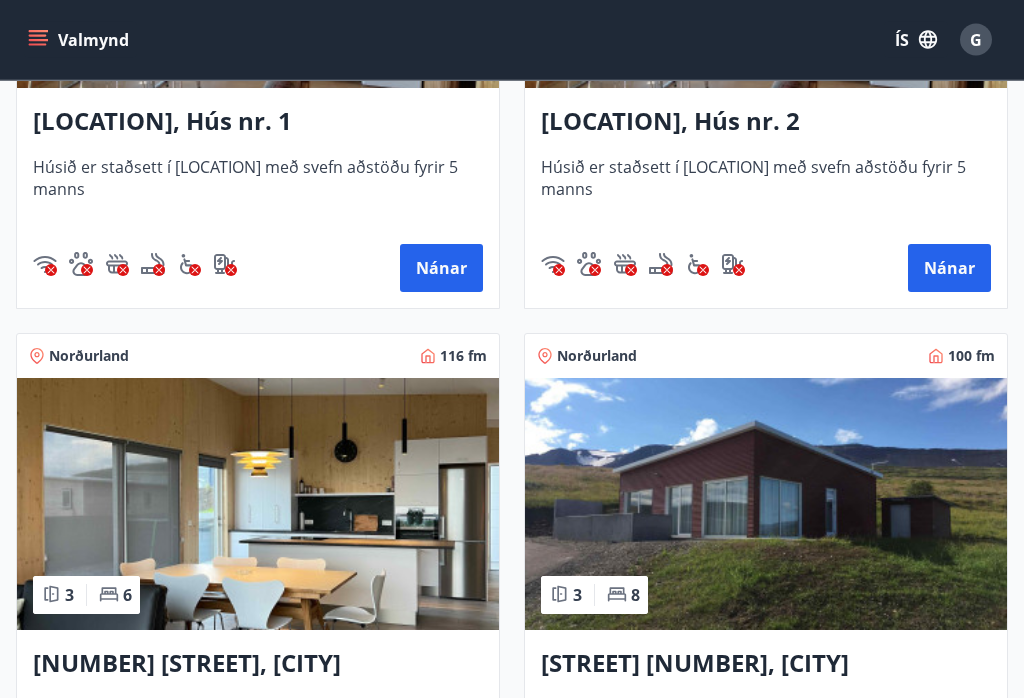 click at bounding box center (258, 505) 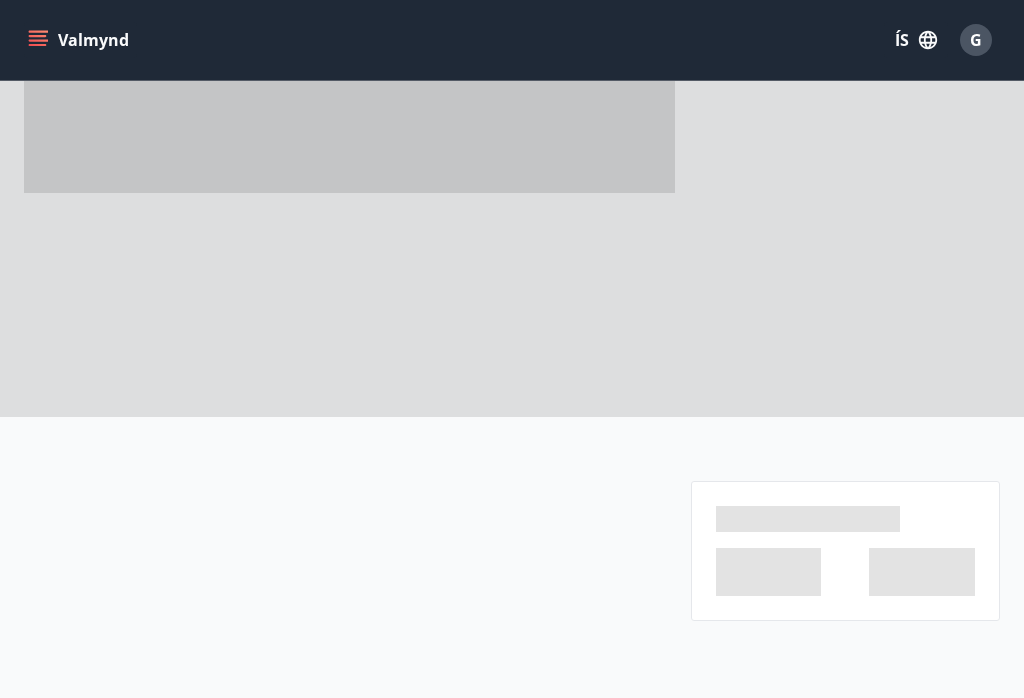 scroll, scrollTop: 0, scrollLeft: 0, axis: both 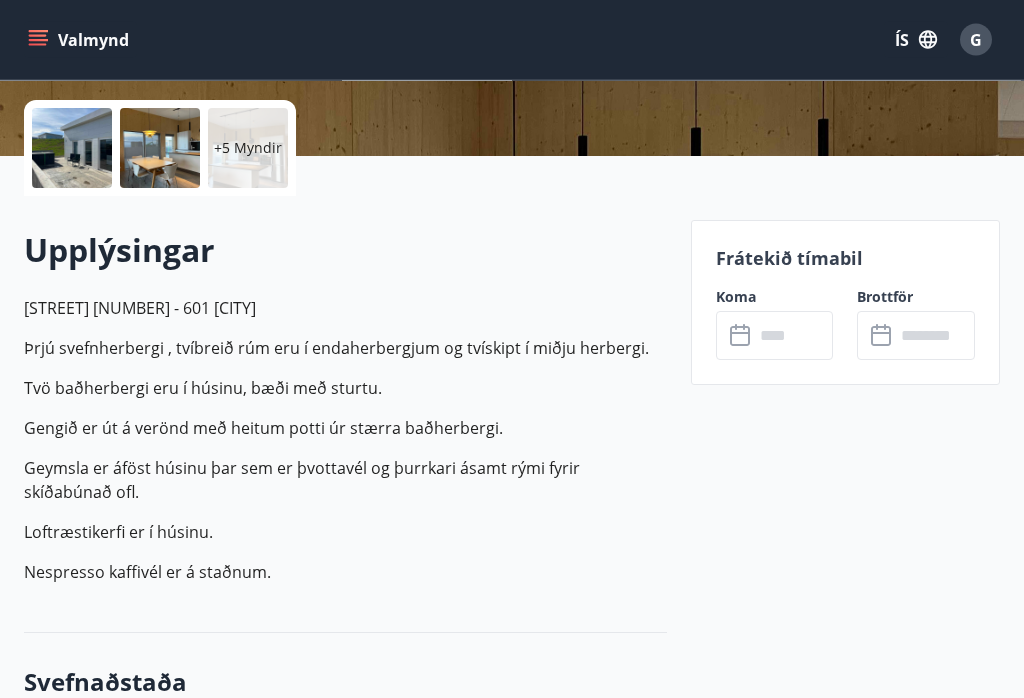 click at bounding box center (794, 336) 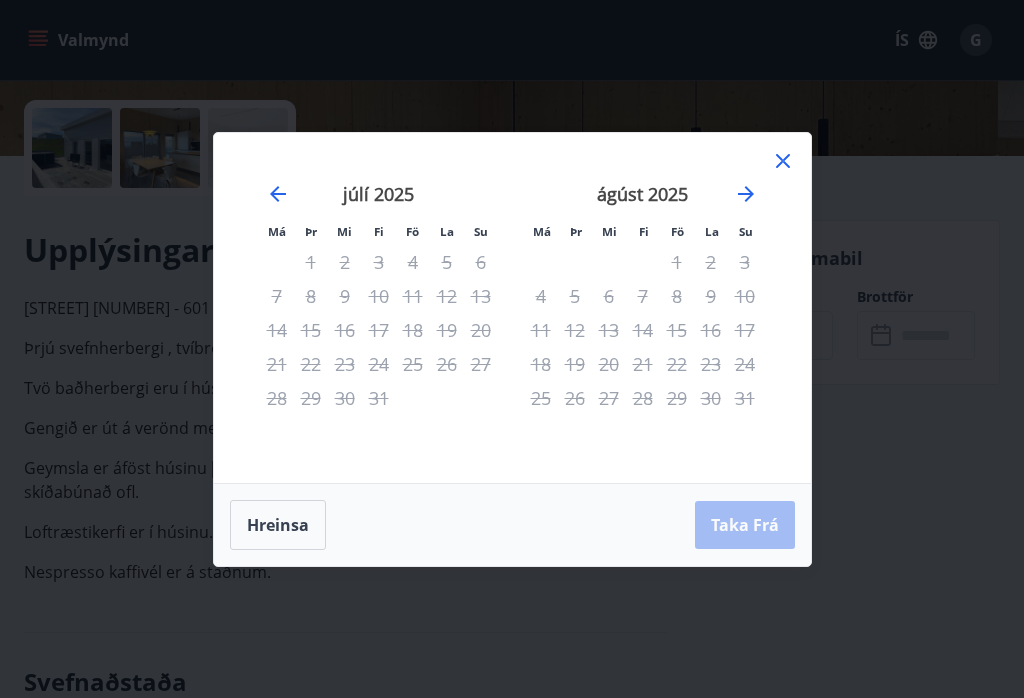 click 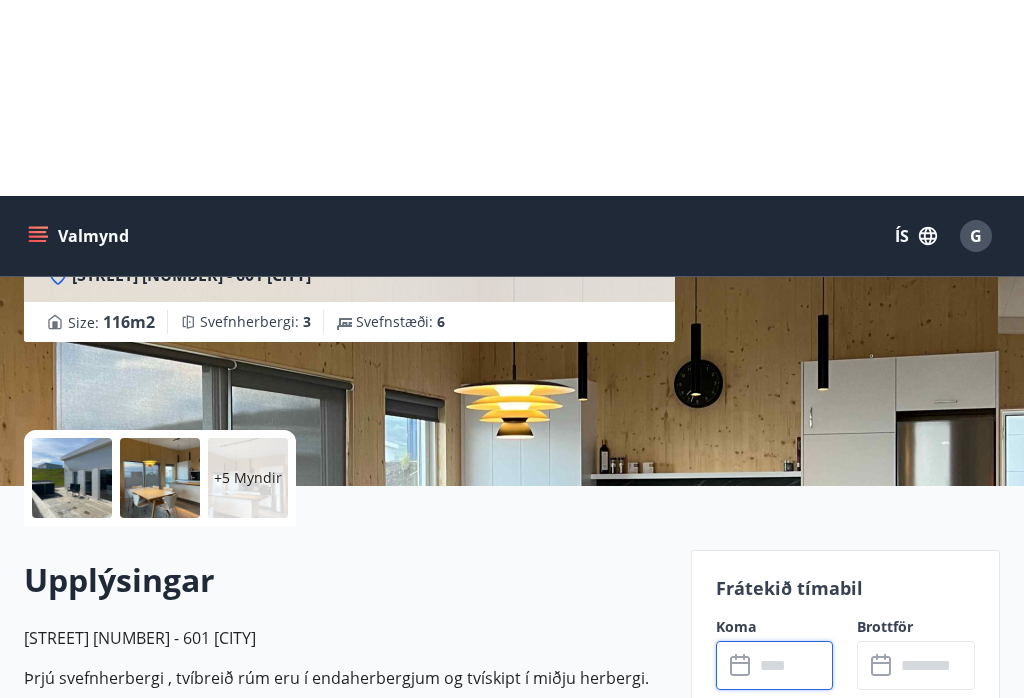 scroll, scrollTop: 0, scrollLeft: 0, axis: both 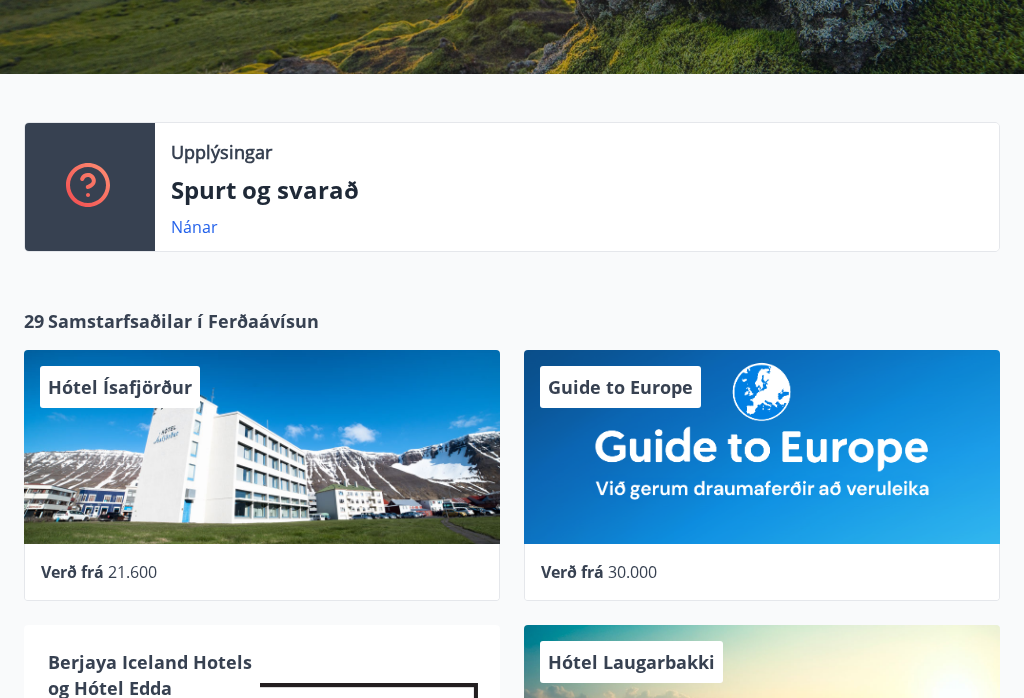 click on "Samstarfsaðilar í Ferðaávísun" at bounding box center (183, 321) 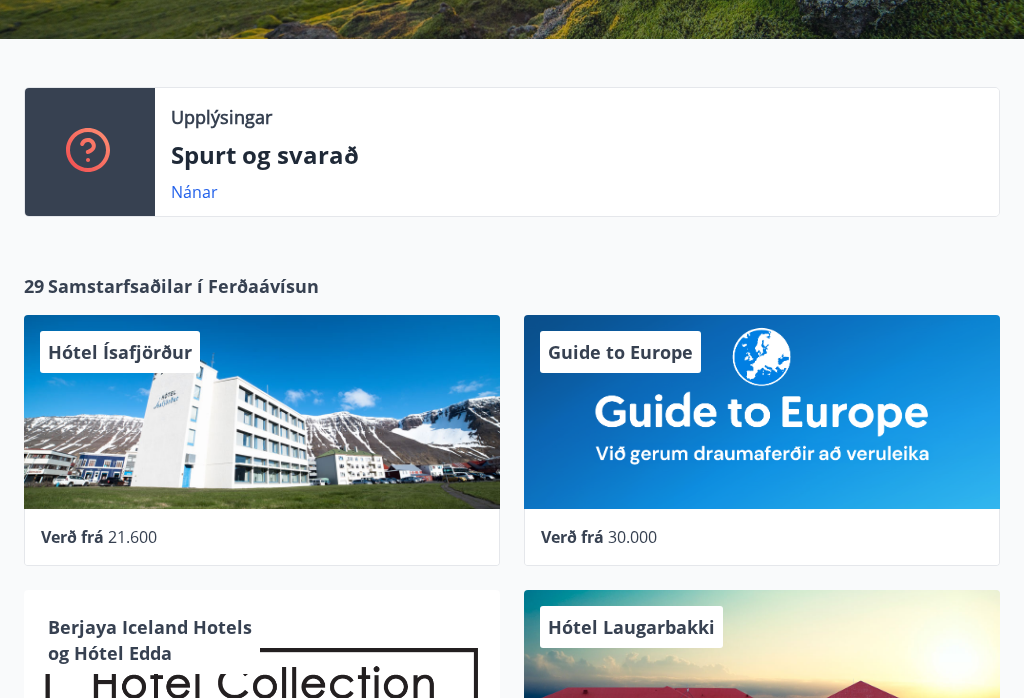 scroll, scrollTop: 363, scrollLeft: 0, axis: vertical 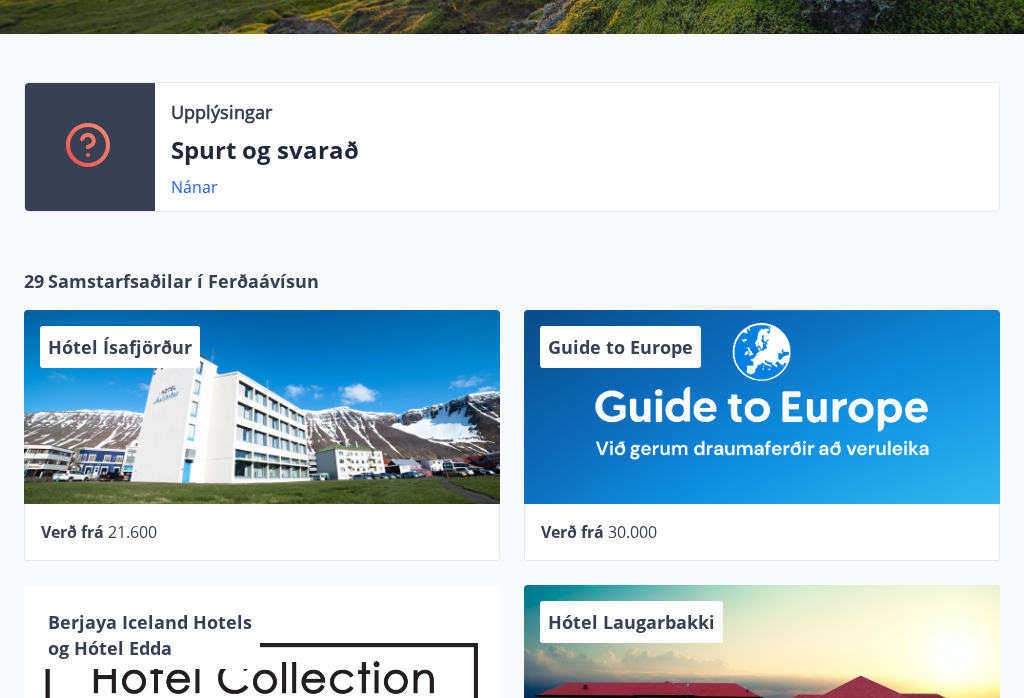 click on "Hótel Ísafjörður Verð frá 21.600" at bounding box center [250, 423] 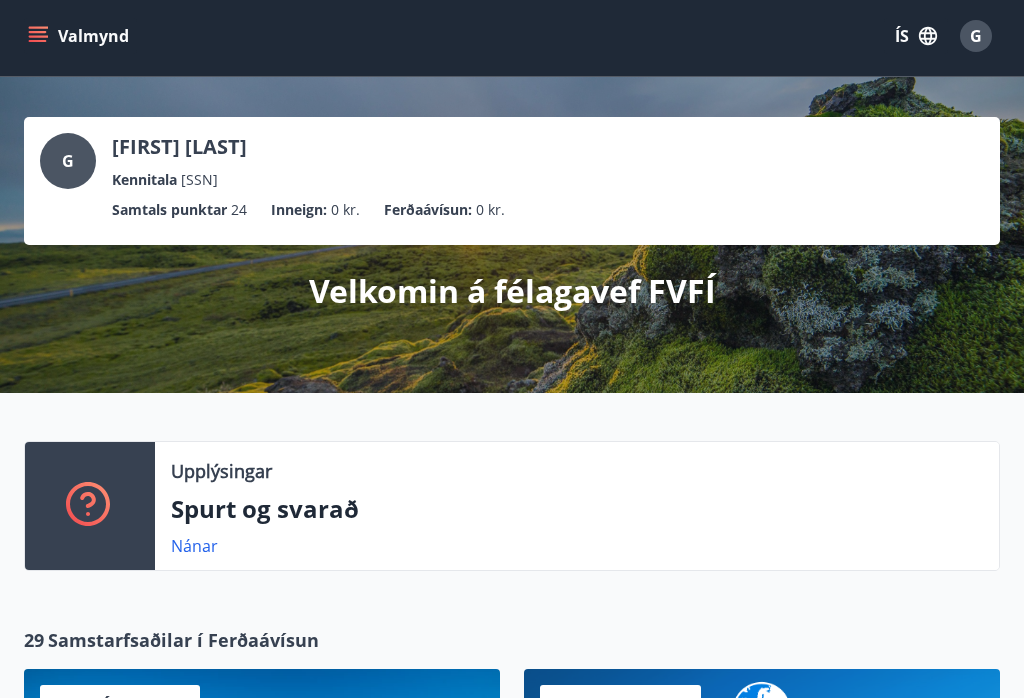 scroll, scrollTop: 0, scrollLeft: 0, axis: both 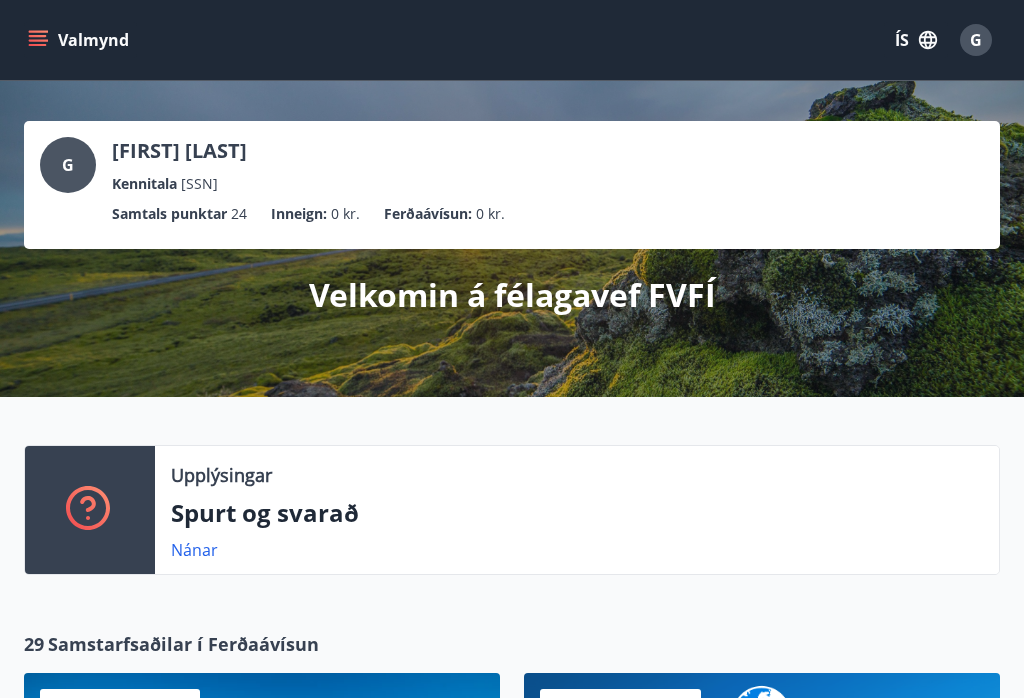 click on "Nánar" at bounding box center (194, 550) 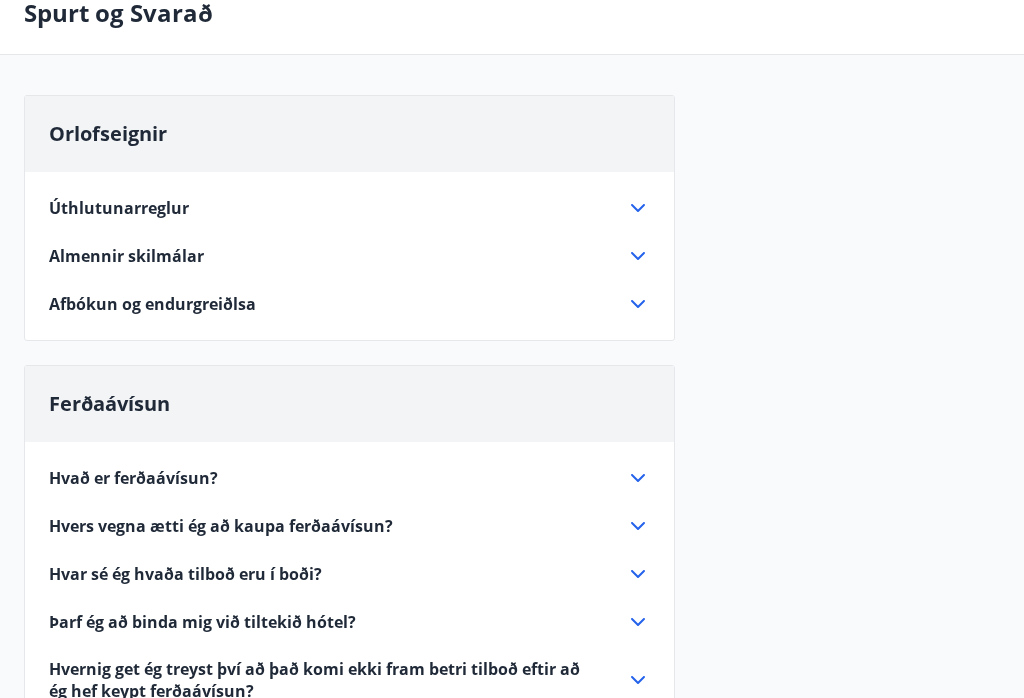 scroll, scrollTop: 0, scrollLeft: 0, axis: both 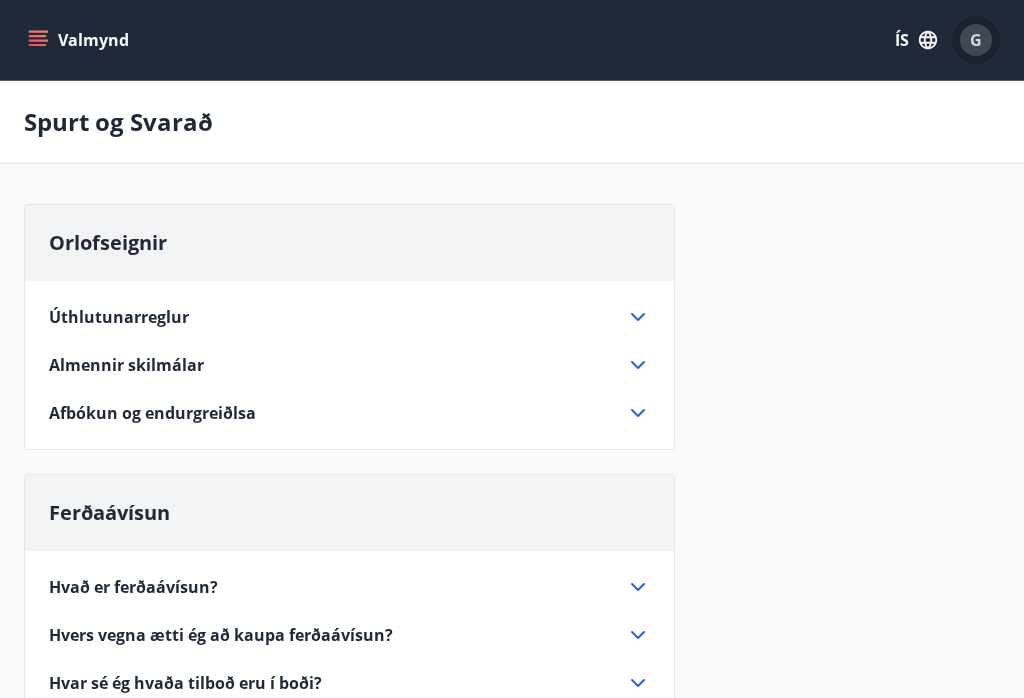 click on "G" at bounding box center [976, 40] 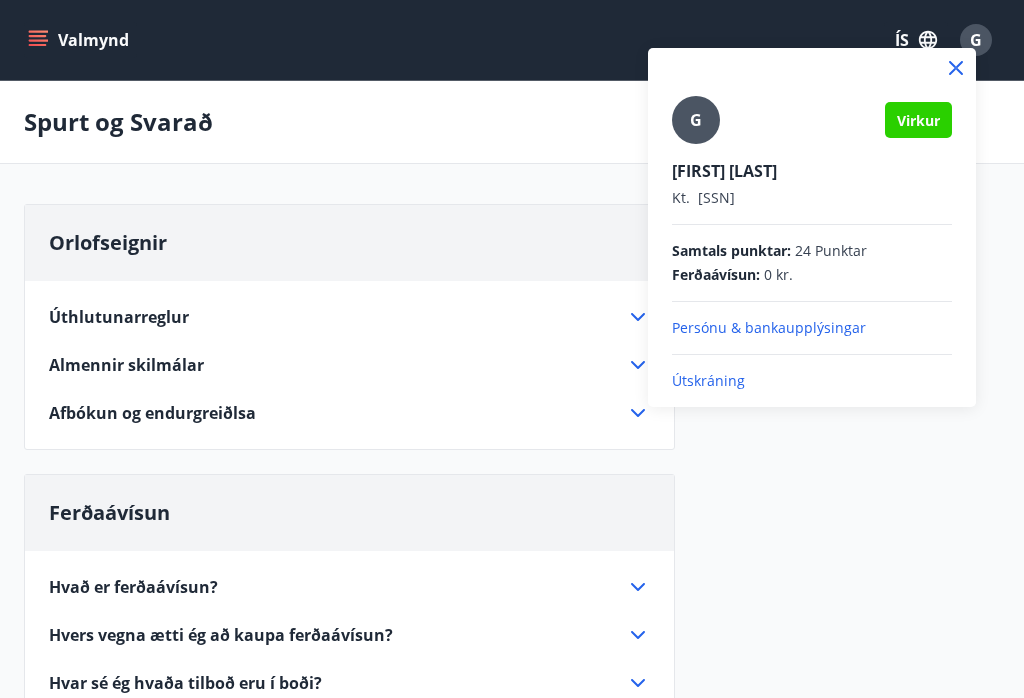 click on "Útskráning" at bounding box center (812, 381) 